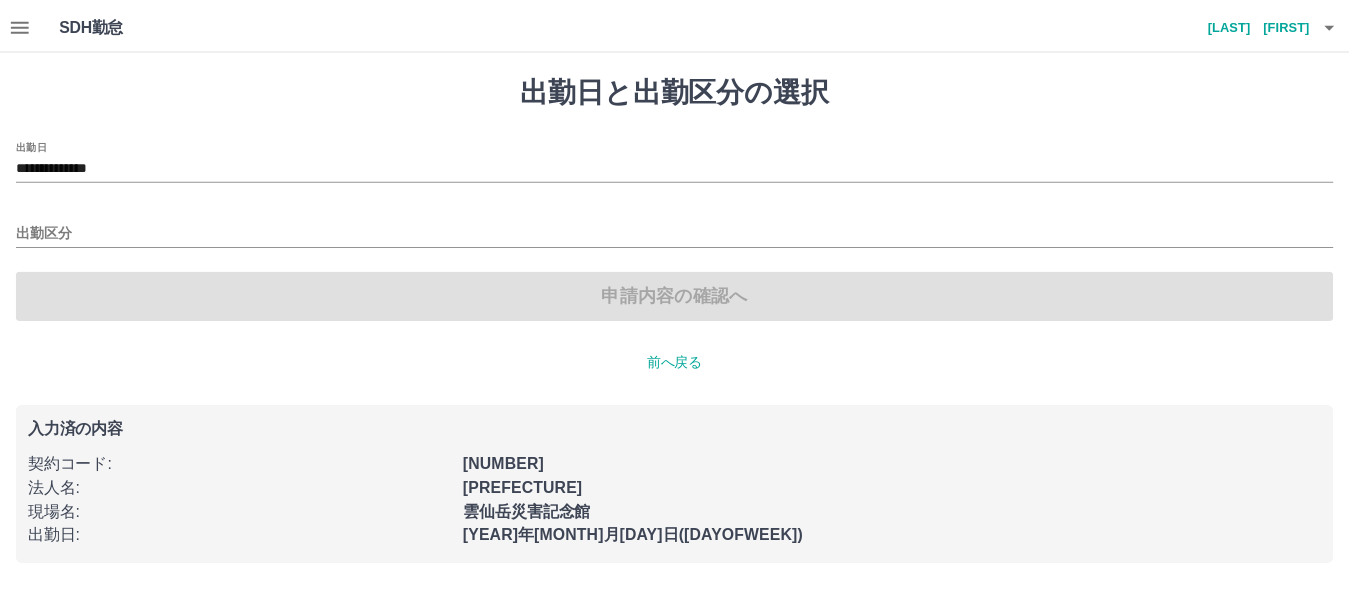 scroll, scrollTop: 0, scrollLeft: 0, axis: both 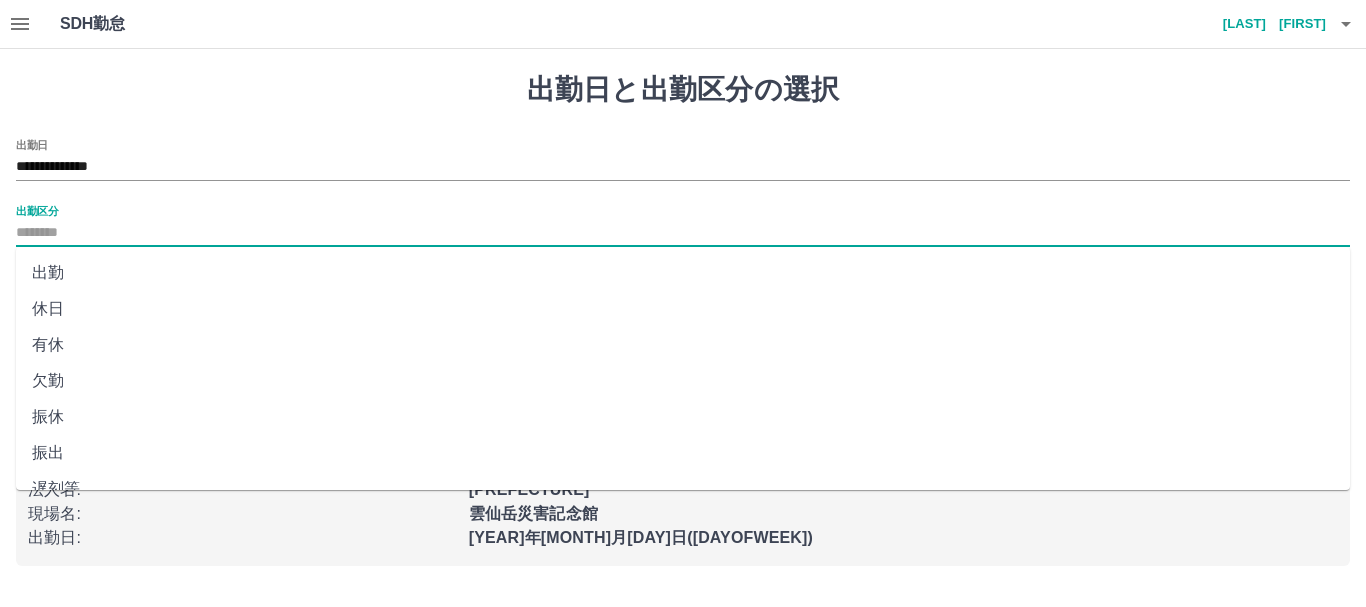 click on "出勤区分" at bounding box center (683, 233) 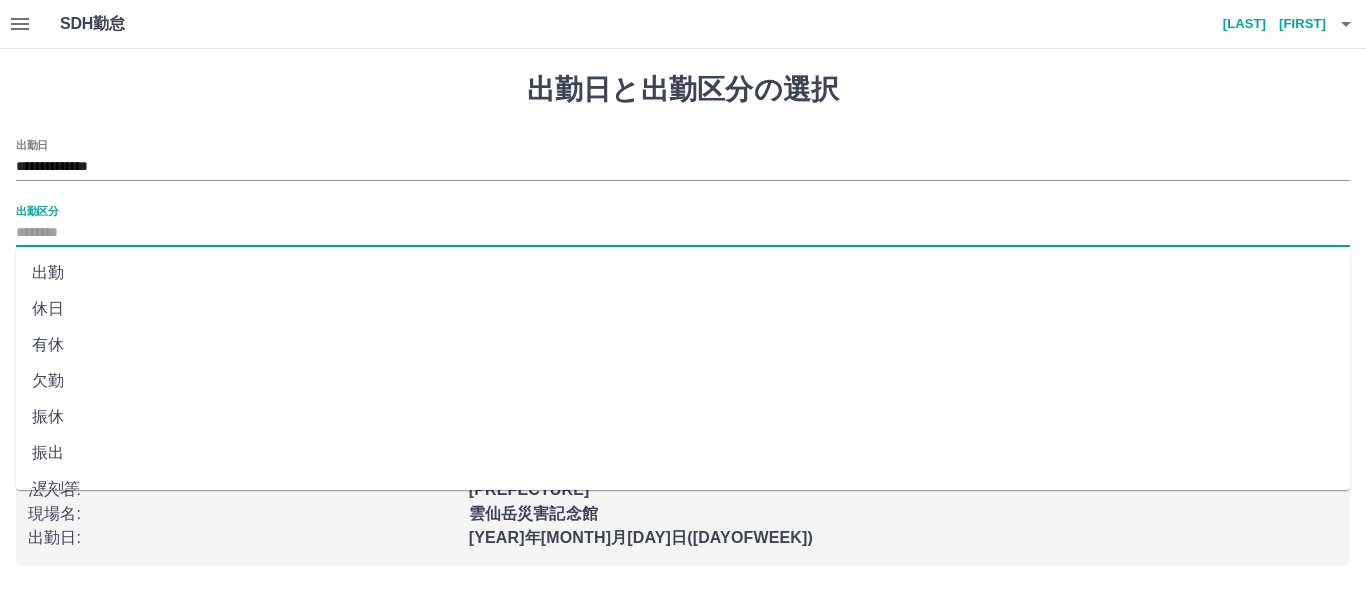 click on "出勤" at bounding box center (683, 273) 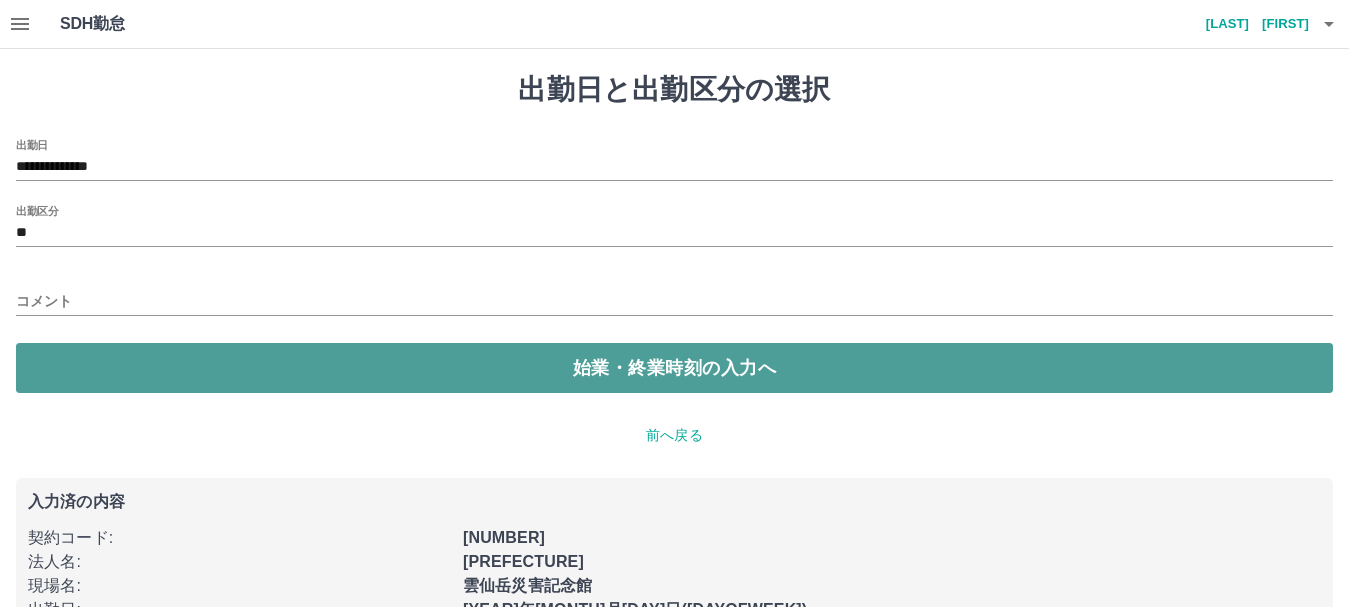 click on "始業・終業時刻の入力へ" at bounding box center (674, 368) 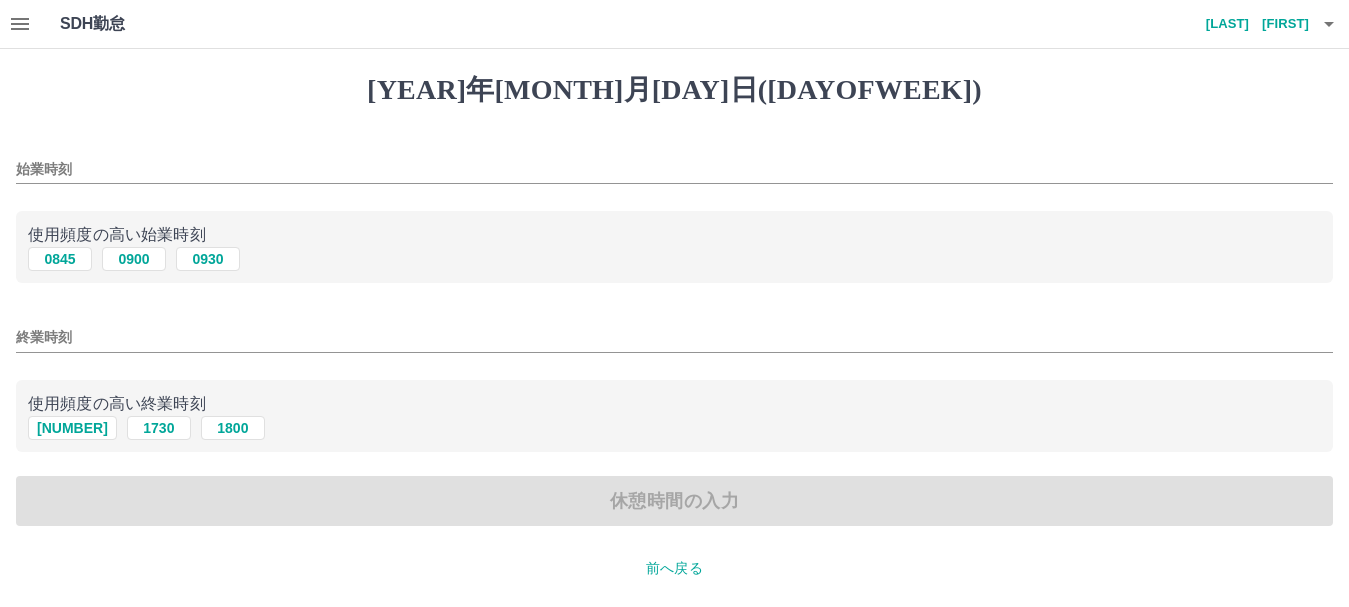 click on "始業時刻" at bounding box center (674, 169) 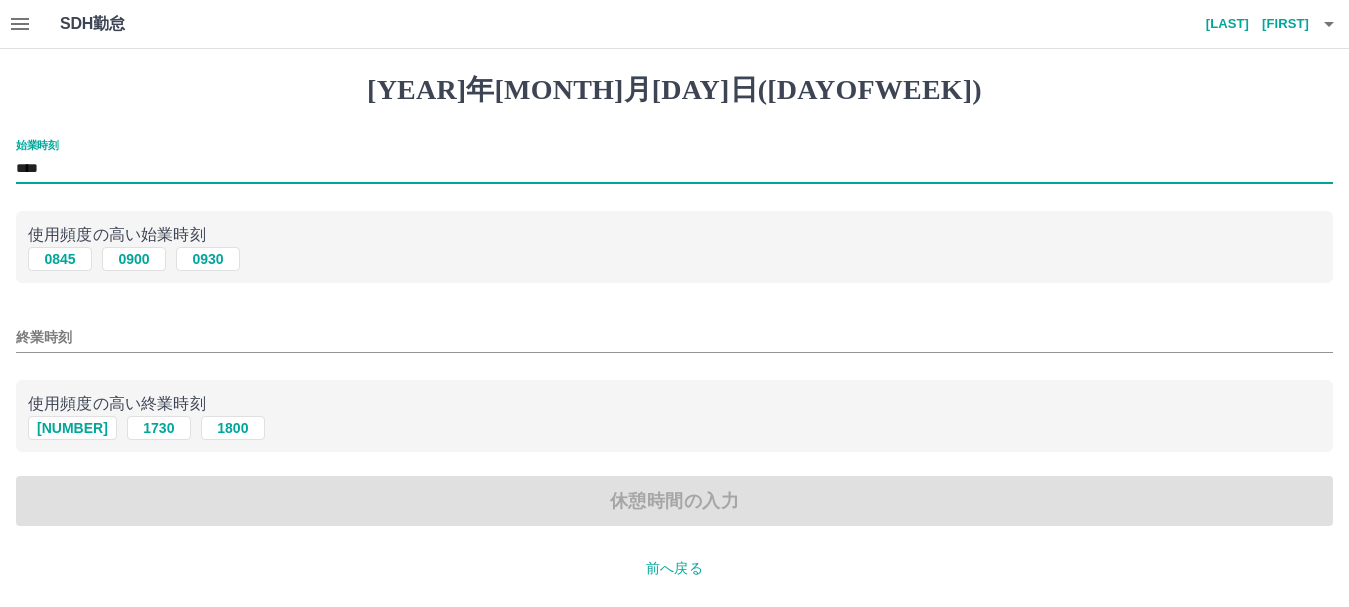 type on "****" 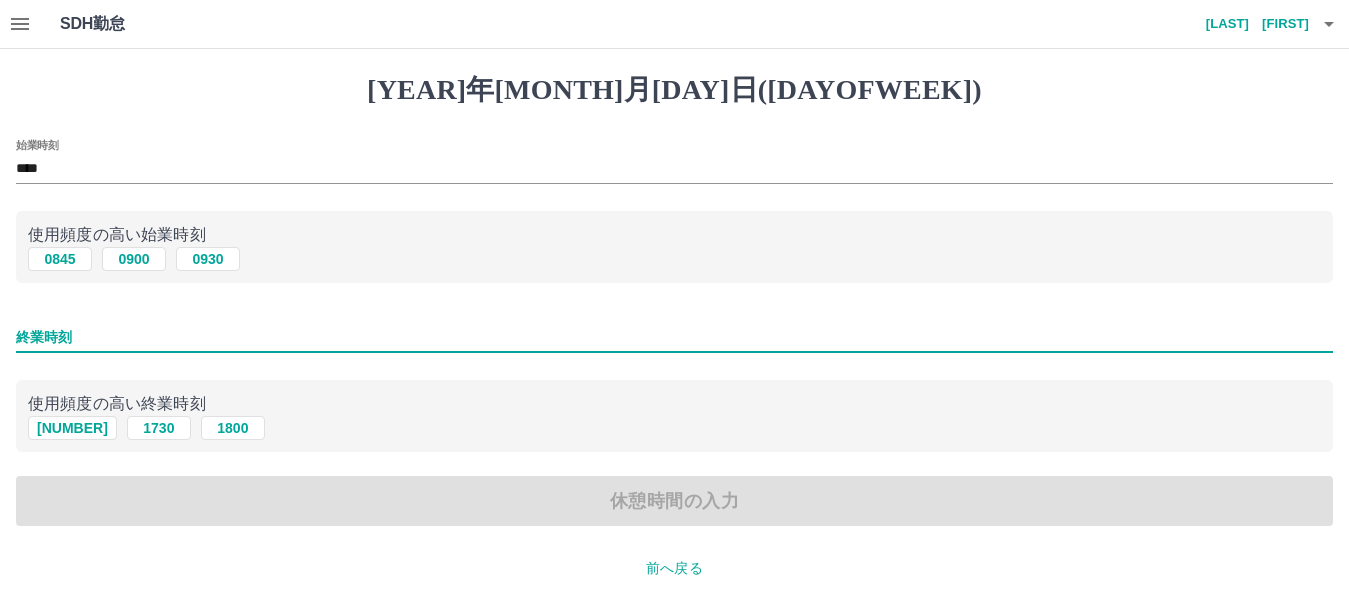 click on "終業時刻" at bounding box center [674, 337] 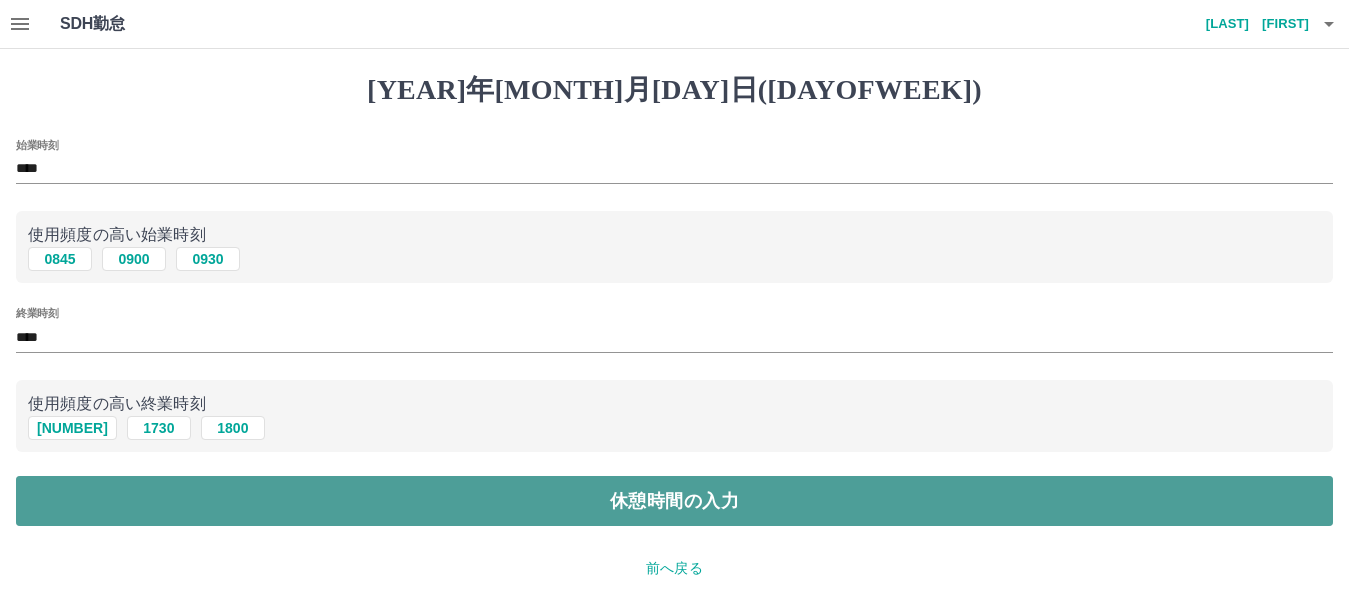 click on "休憩時間の入力" at bounding box center (674, 501) 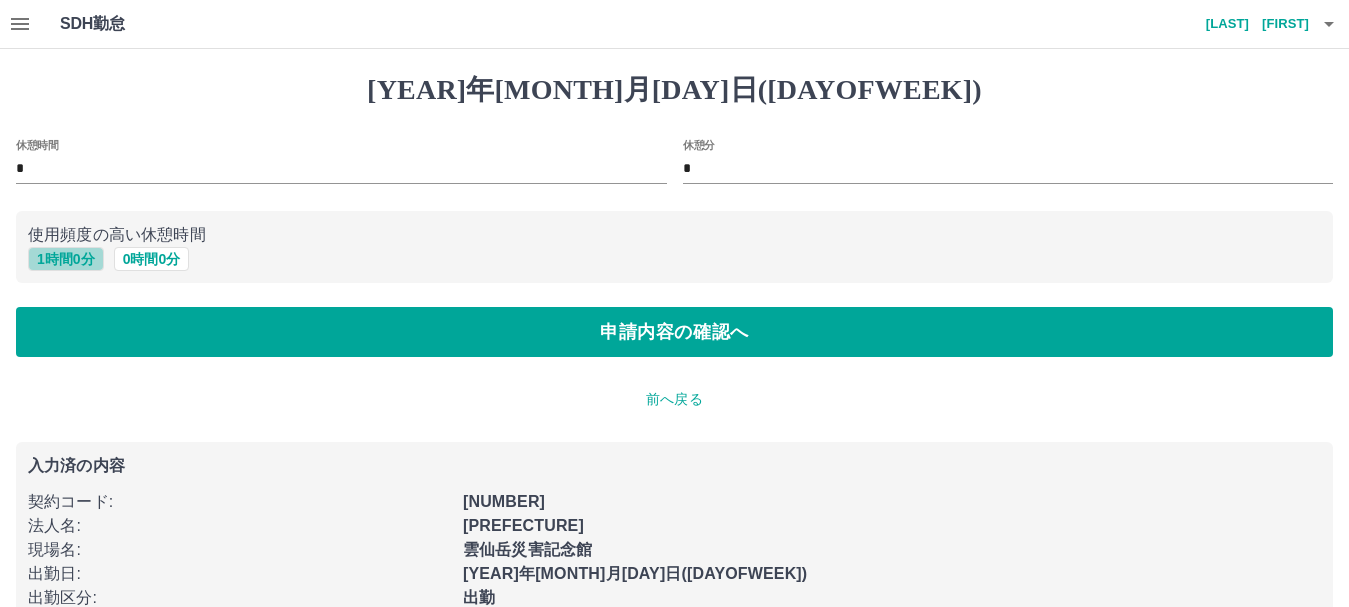 click on "1 時間 0 分" at bounding box center [66, 259] 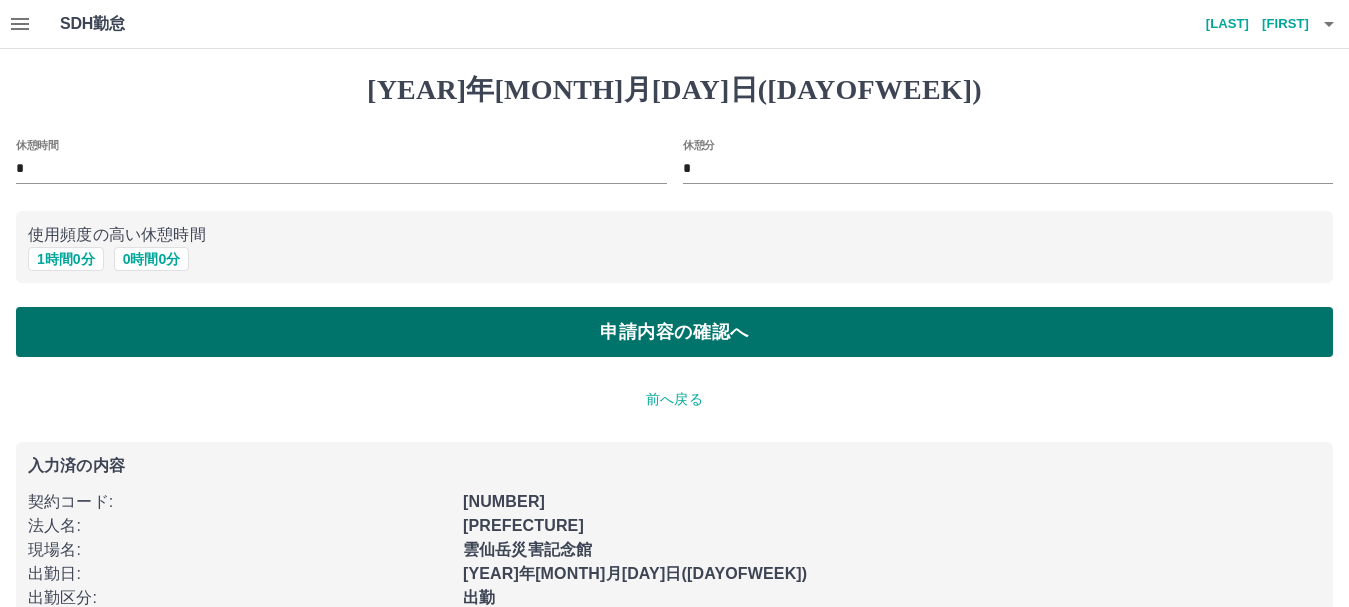 click on "申請内容の確認へ" at bounding box center [674, 332] 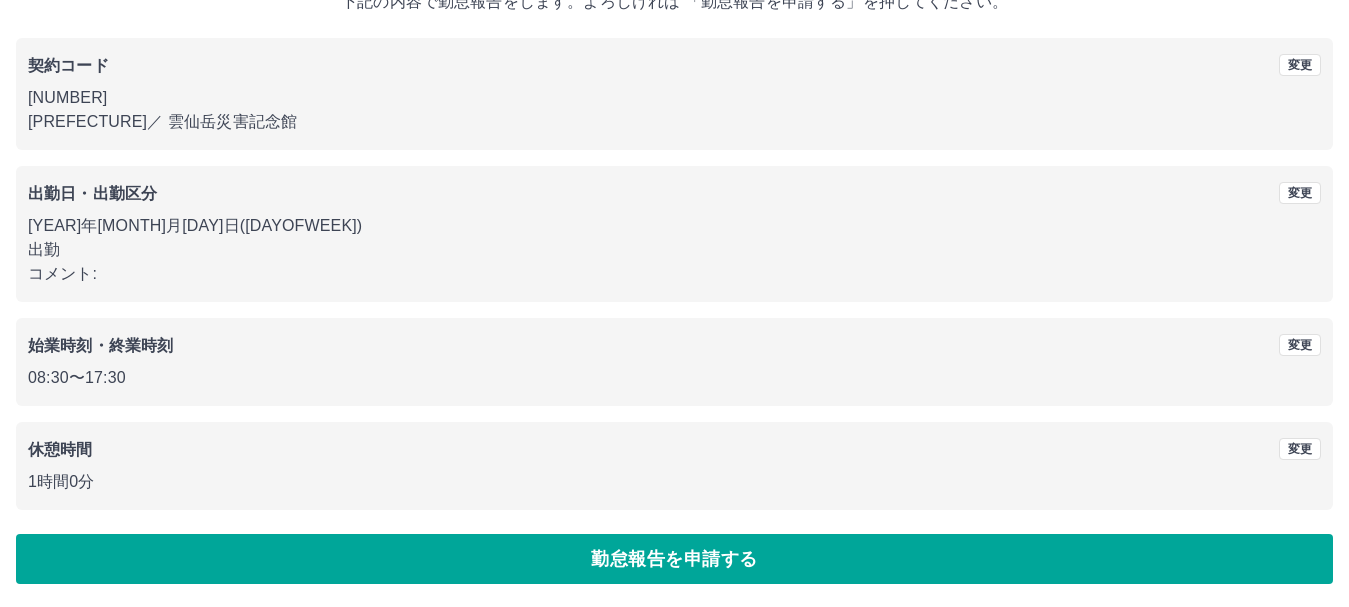 scroll, scrollTop: 142, scrollLeft: 0, axis: vertical 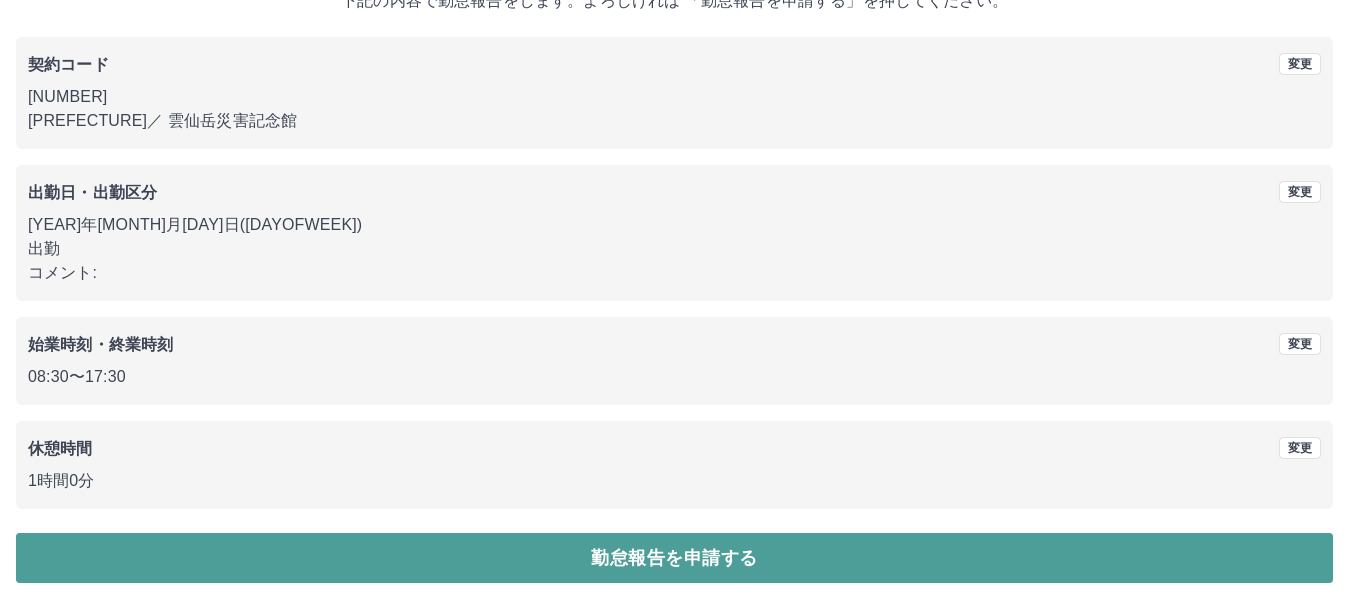 click on "勤怠報告を申請する" at bounding box center [674, 558] 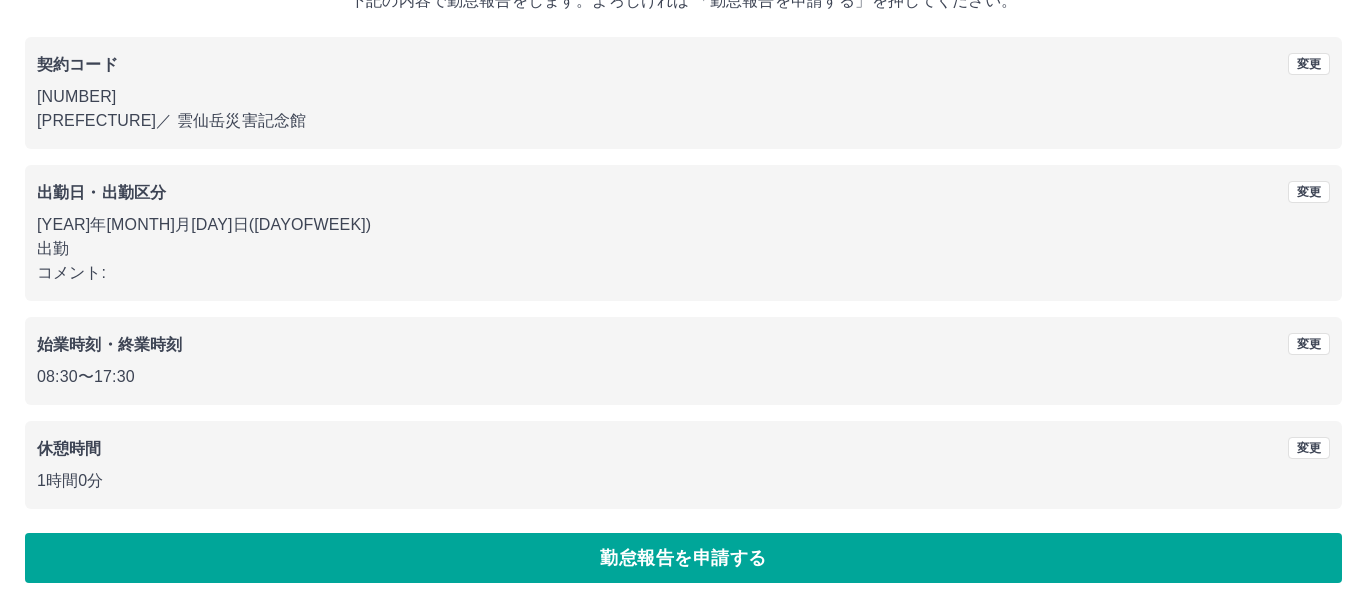 scroll, scrollTop: 0, scrollLeft: 0, axis: both 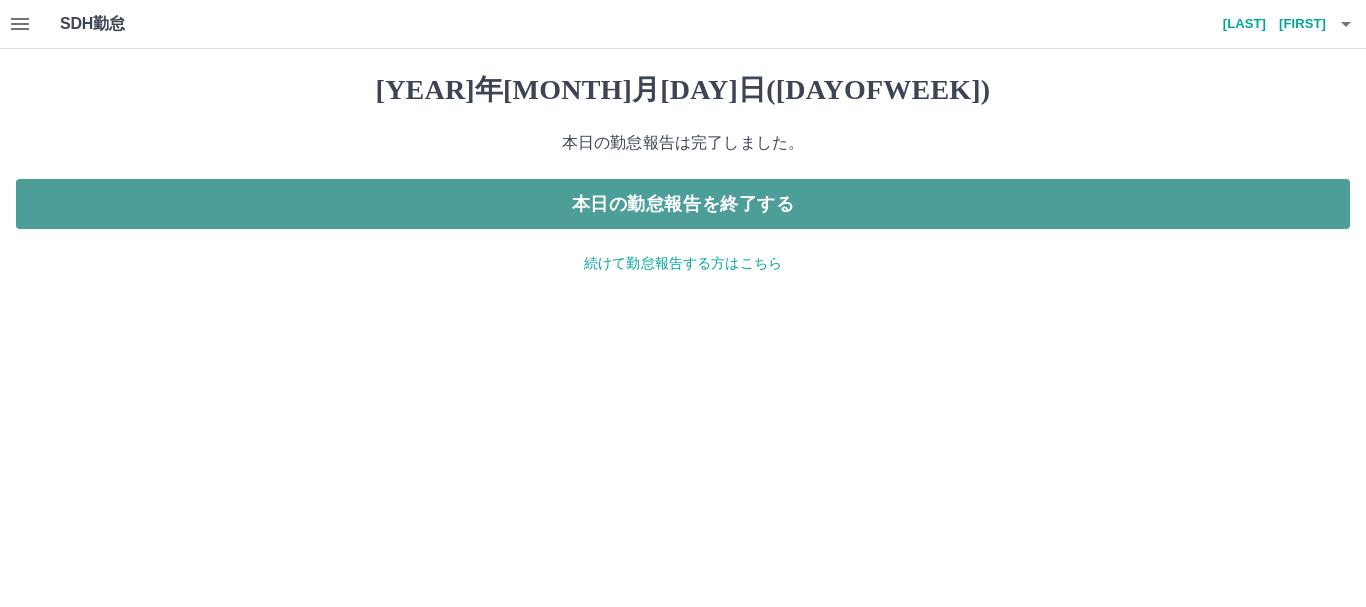 click on "本日の勤怠報告を終了する" at bounding box center [683, 204] 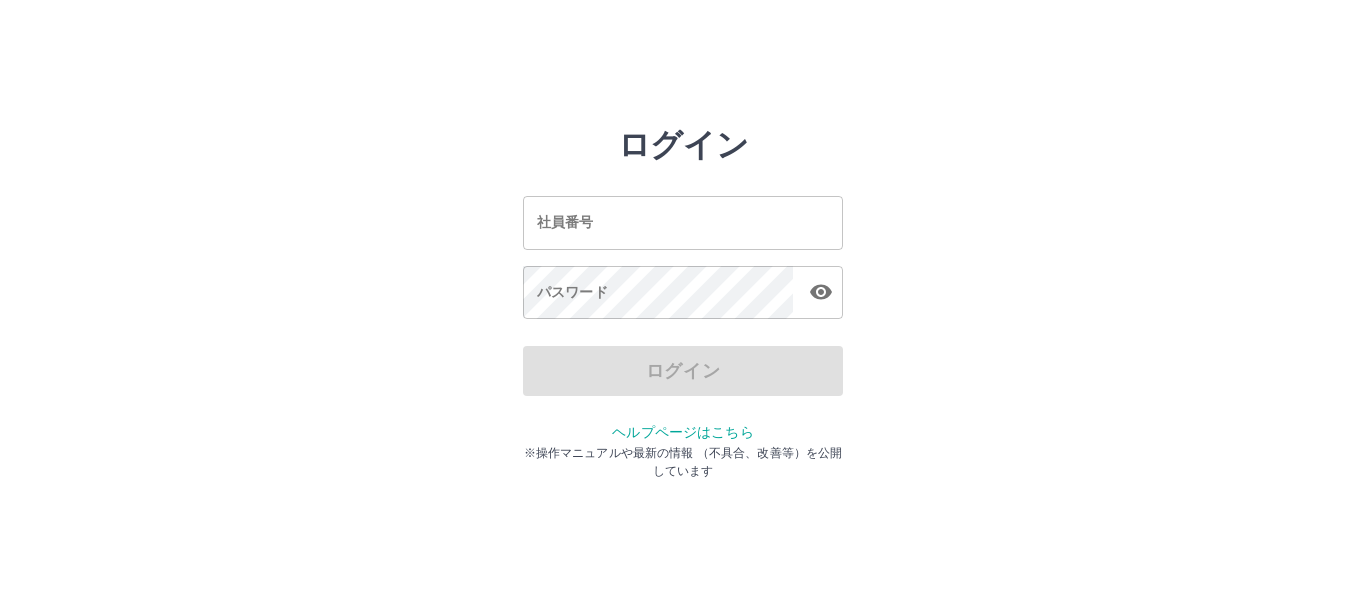 scroll, scrollTop: 0, scrollLeft: 0, axis: both 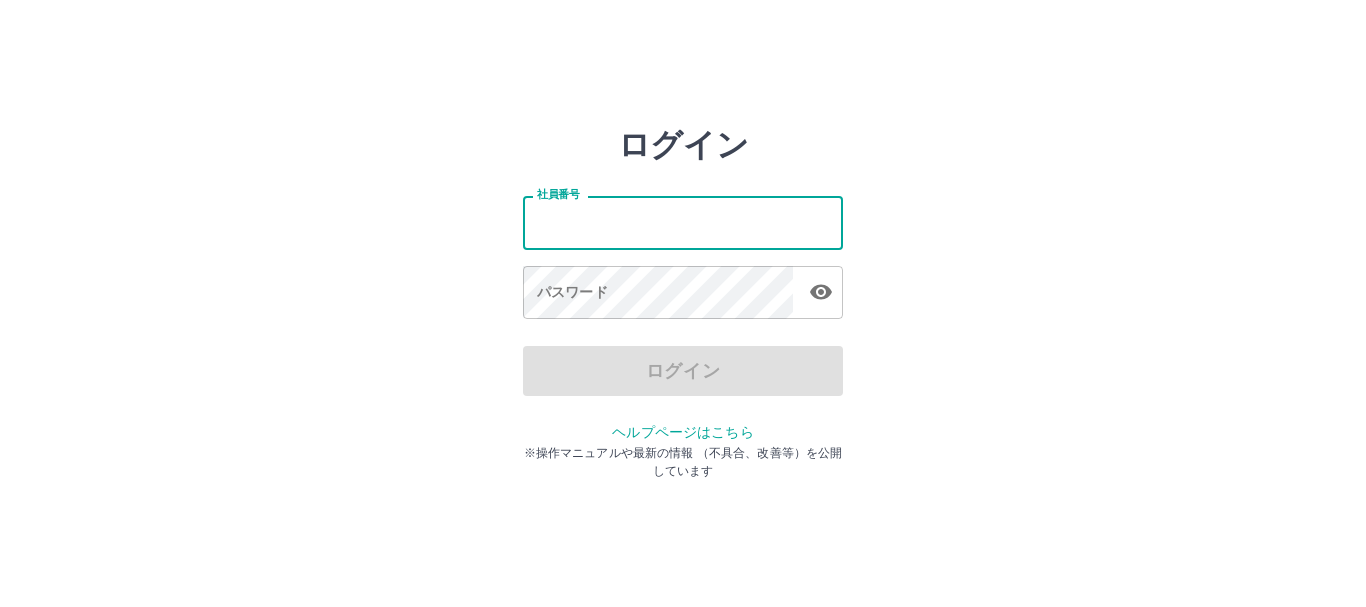 click on "社員番号" at bounding box center [683, 222] 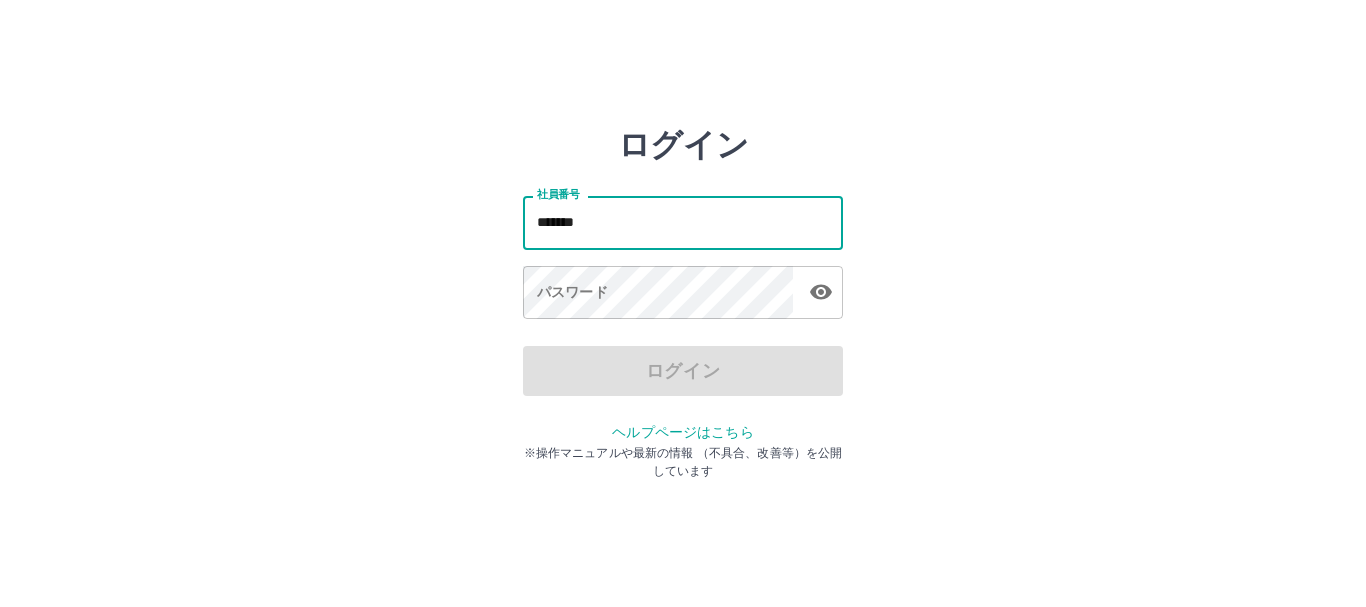 type on "*******" 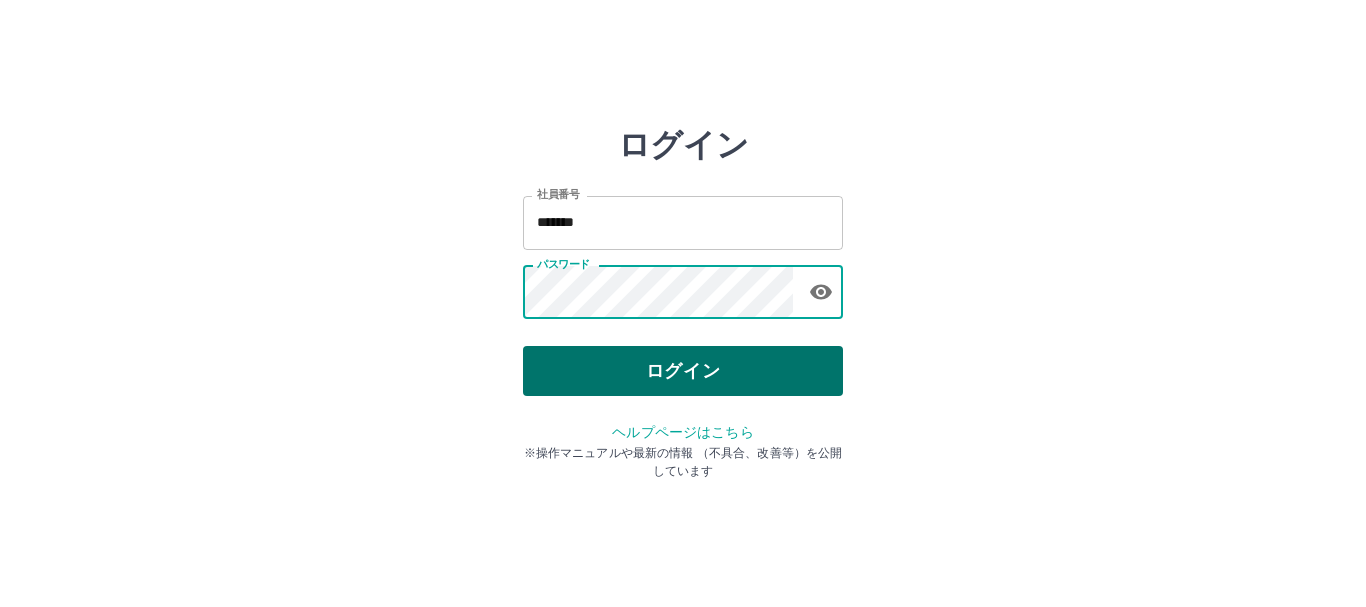 click on "ログイン" at bounding box center (683, 371) 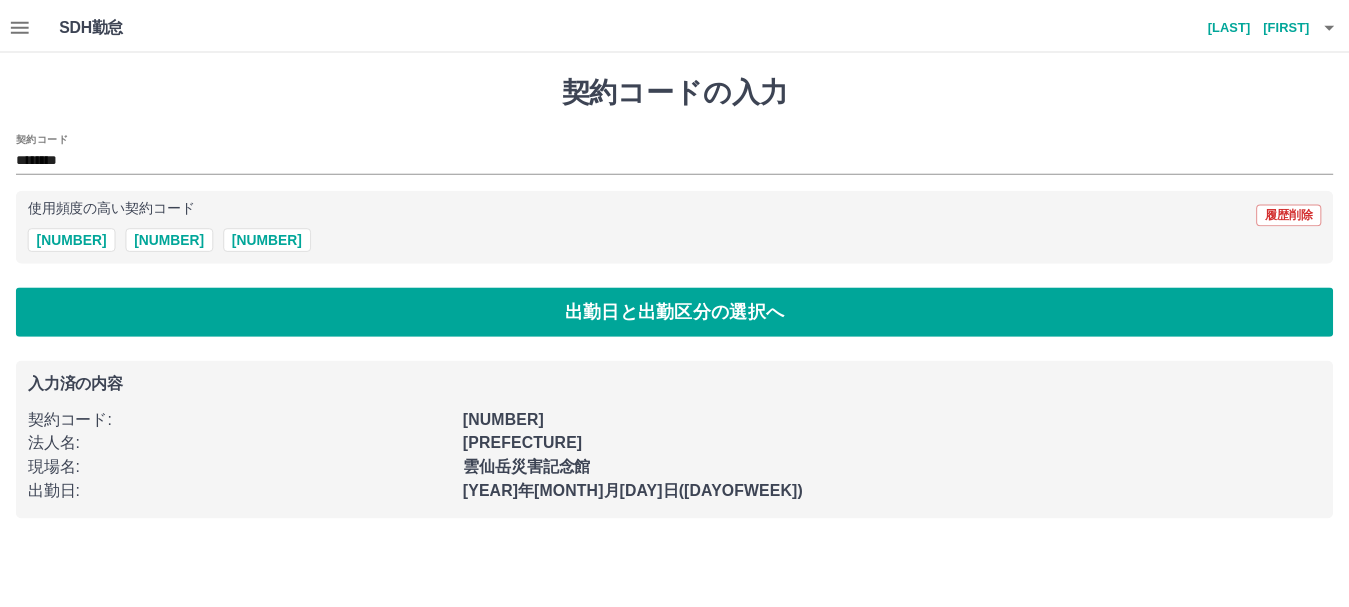 scroll, scrollTop: 0, scrollLeft: 0, axis: both 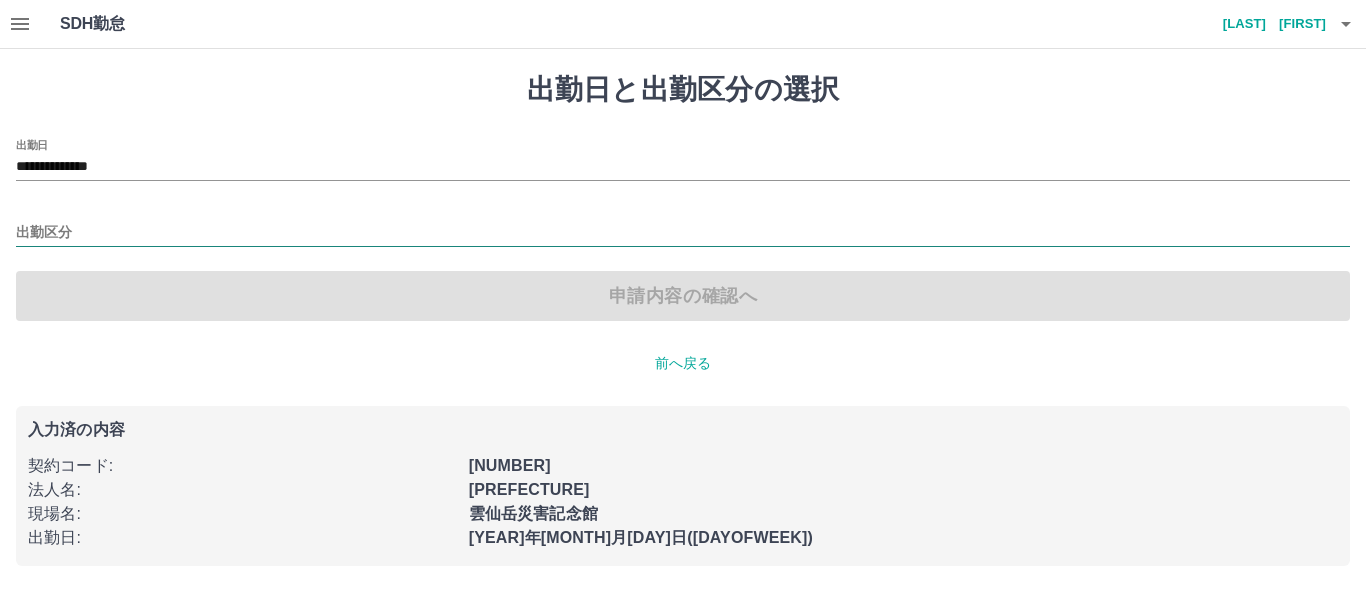 click on "出勤区分" at bounding box center [683, 233] 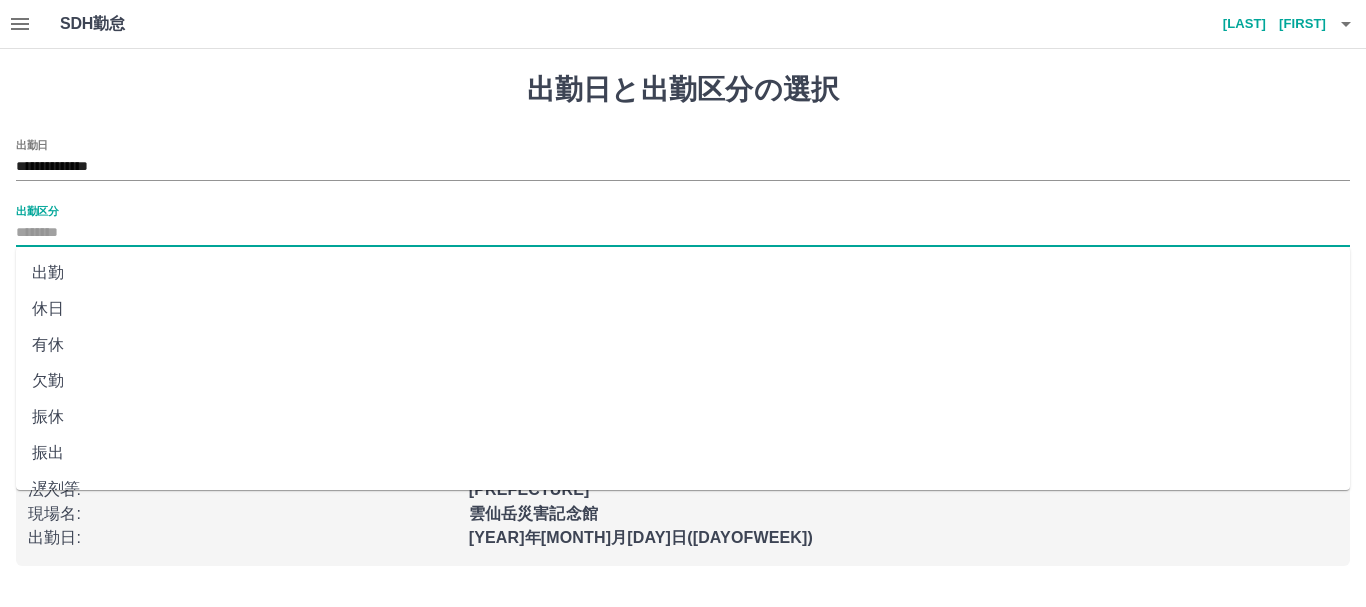 click on "出勤" at bounding box center [683, 273] 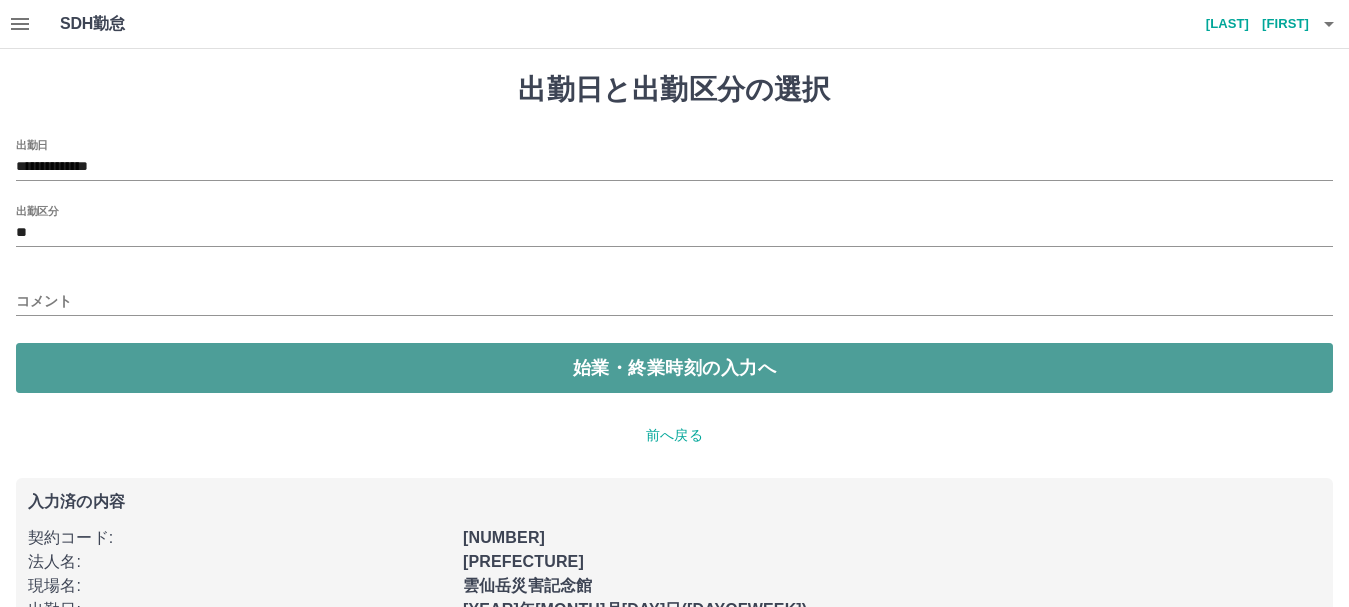 click on "始業・終業時刻の入力へ" at bounding box center (674, 368) 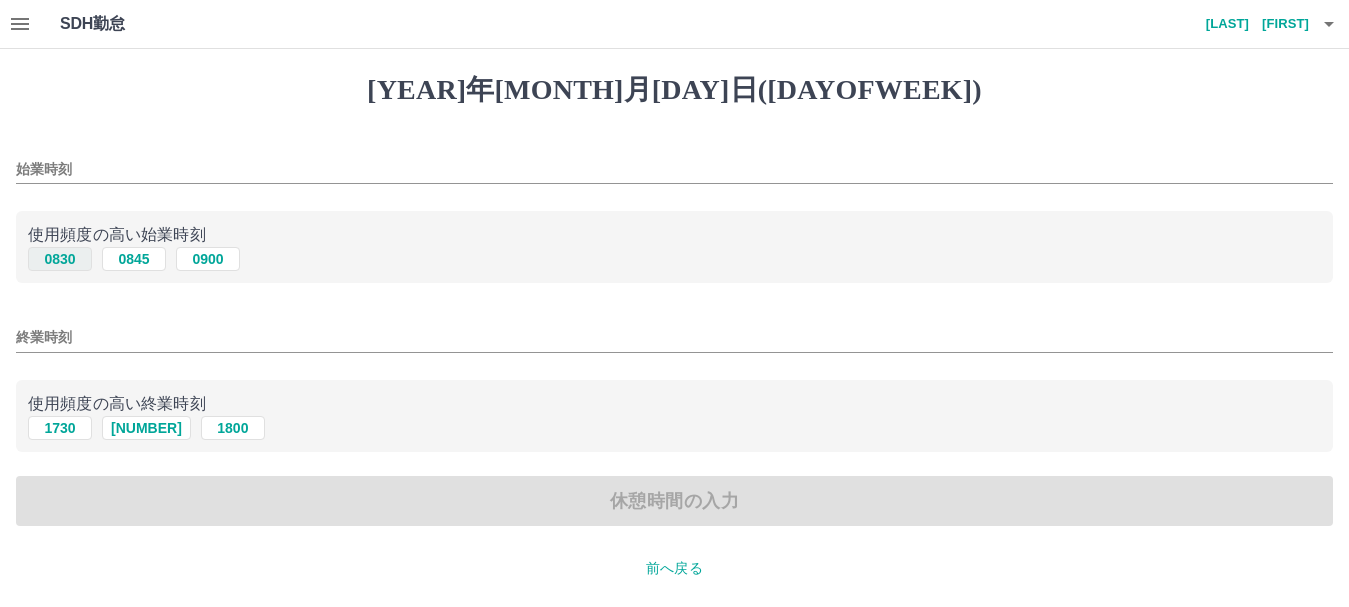 click on "0830" at bounding box center [60, 259] 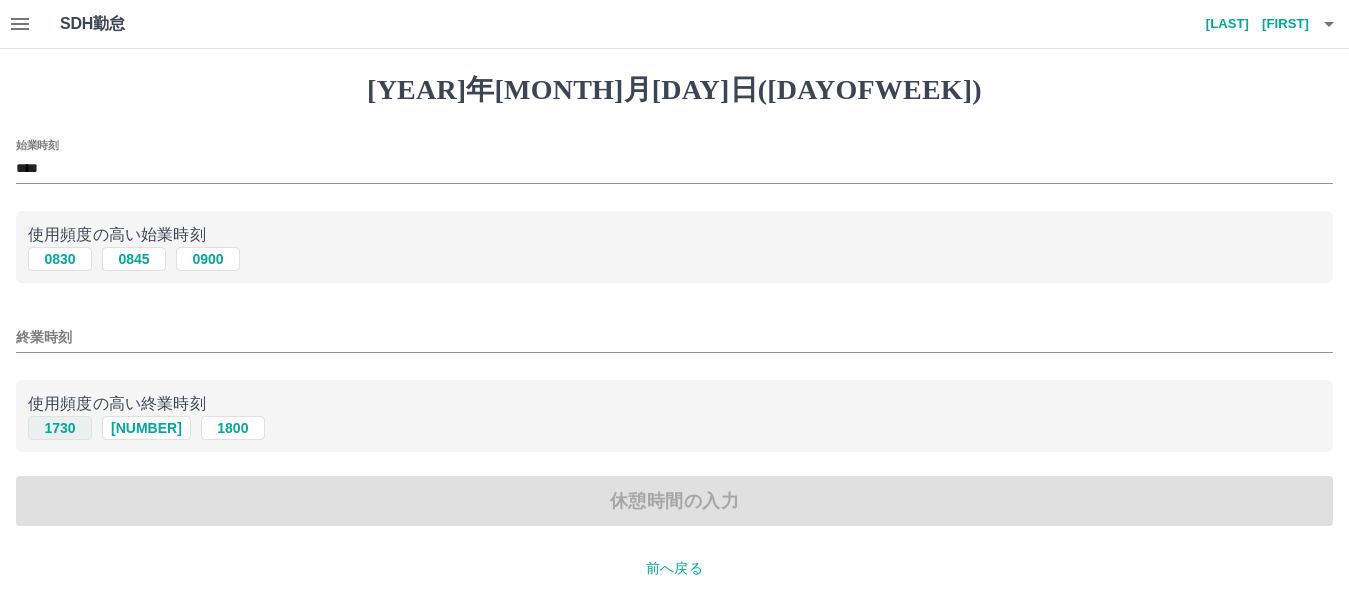 click on "1730" at bounding box center (60, 259) 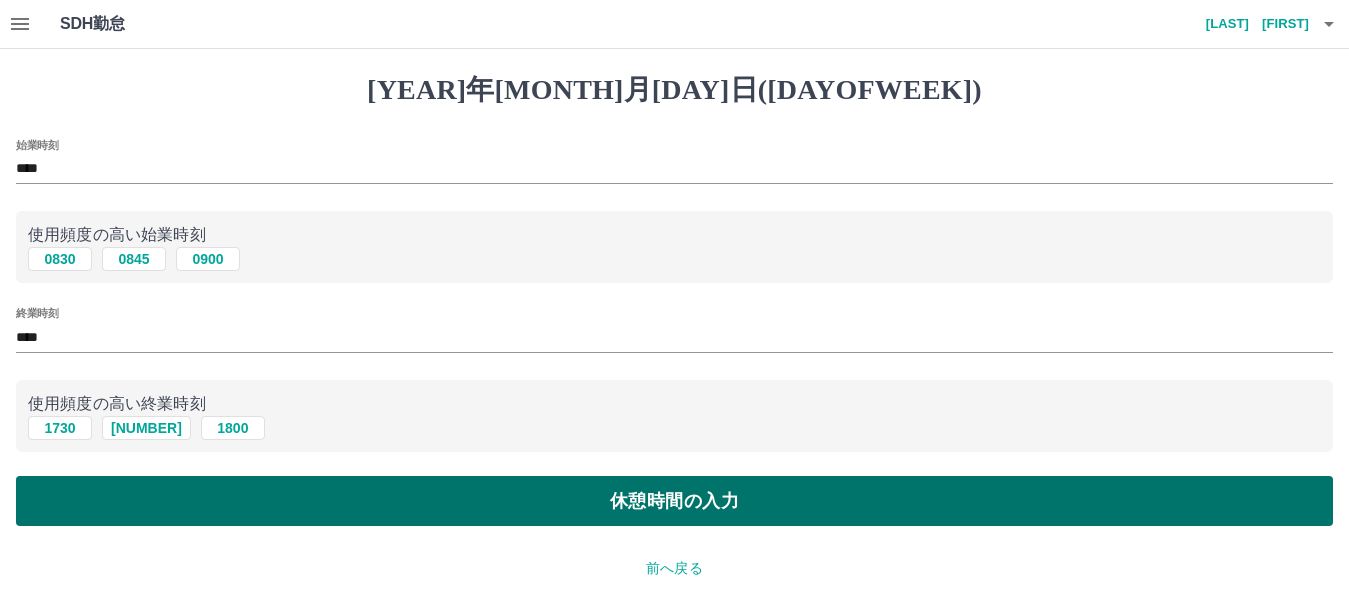 click on "休憩時間の入力" at bounding box center (674, 501) 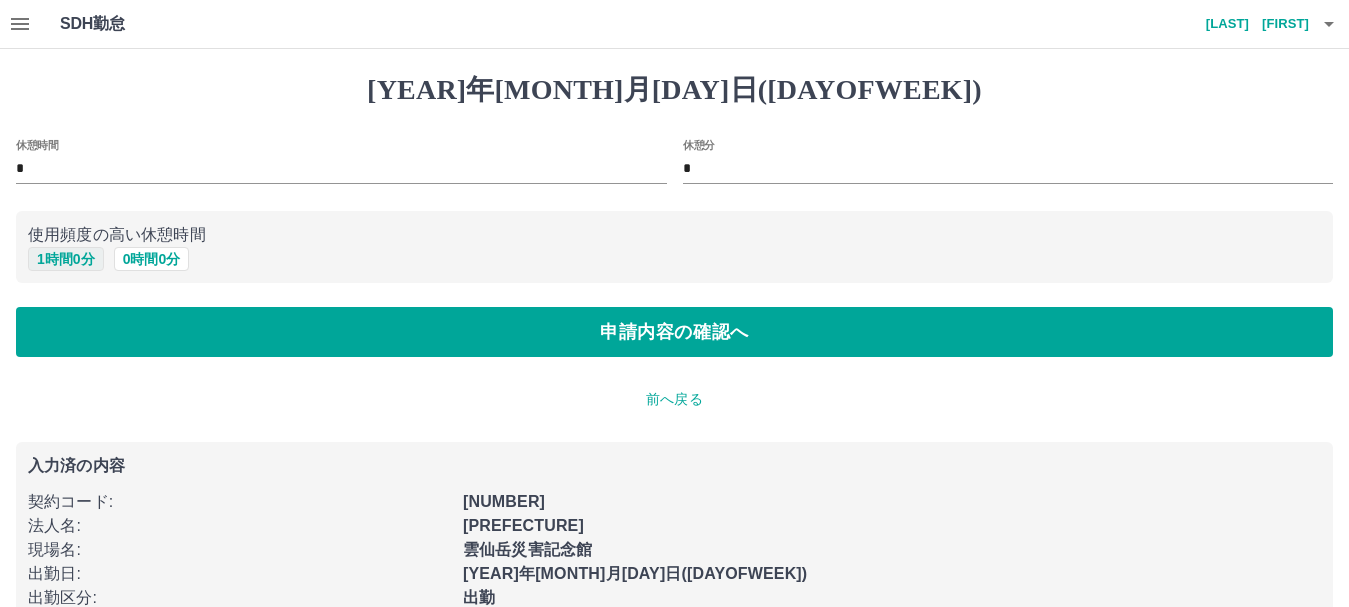 click on "1 時間 0 分" at bounding box center (66, 259) 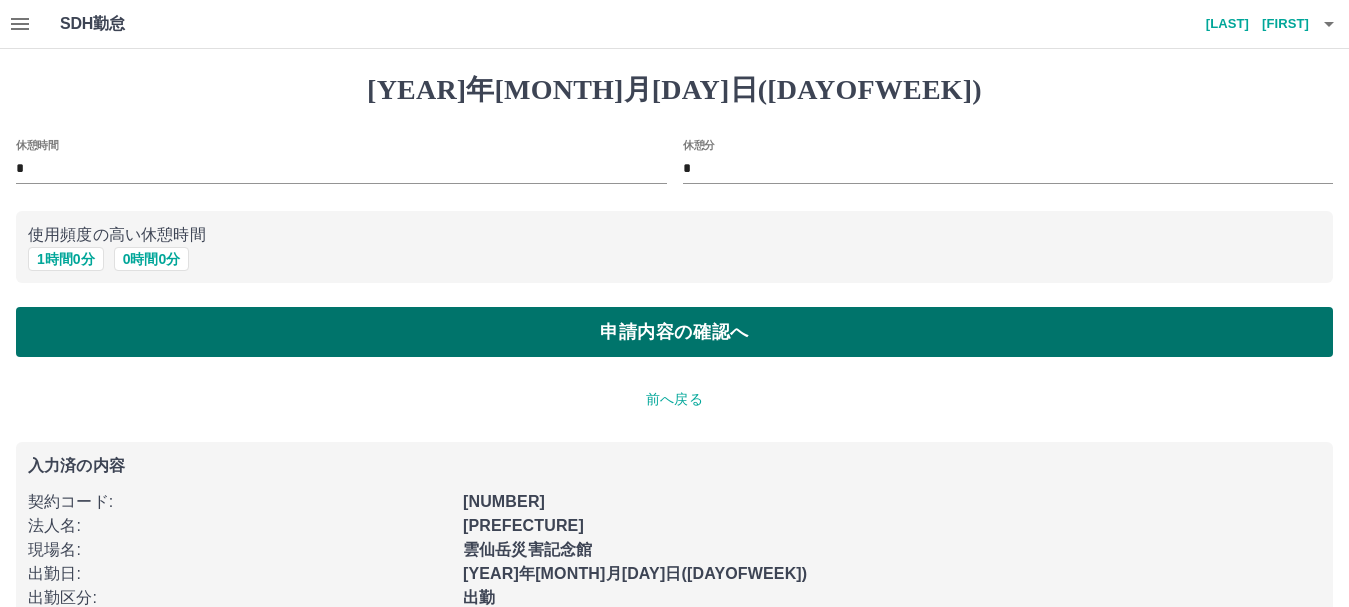 click on "申請内容の確認へ" at bounding box center (674, 332) 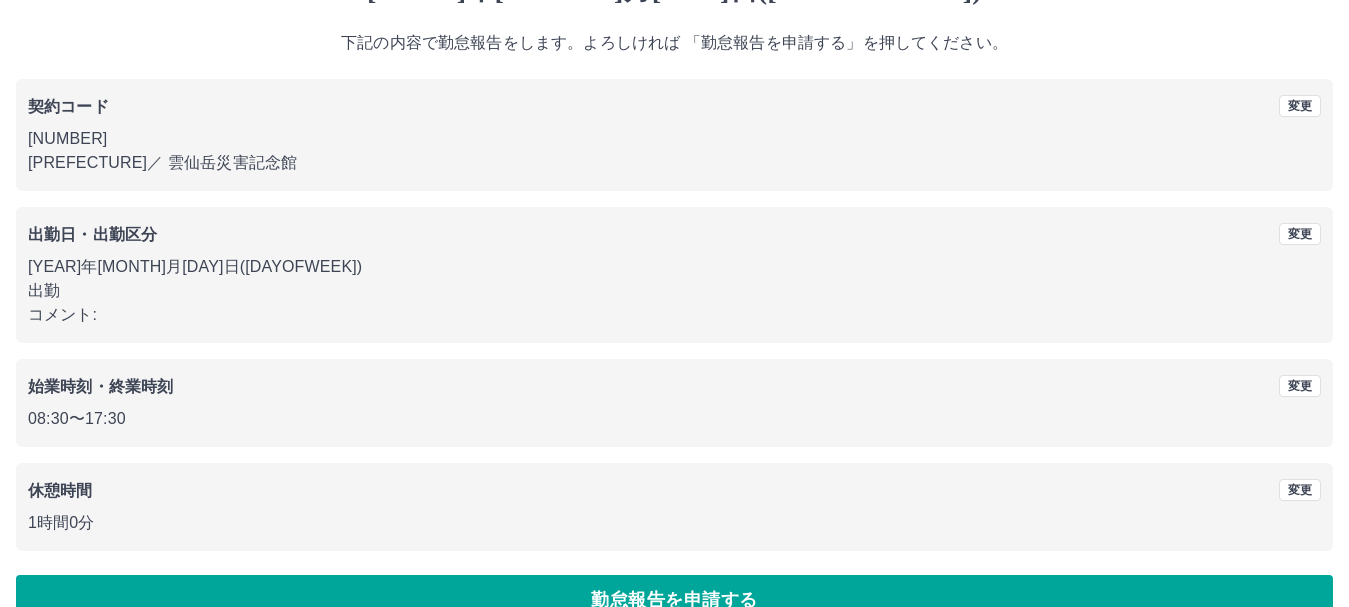 scroll, scrollTop: 142, scrollLeft: 0, axis: vertical 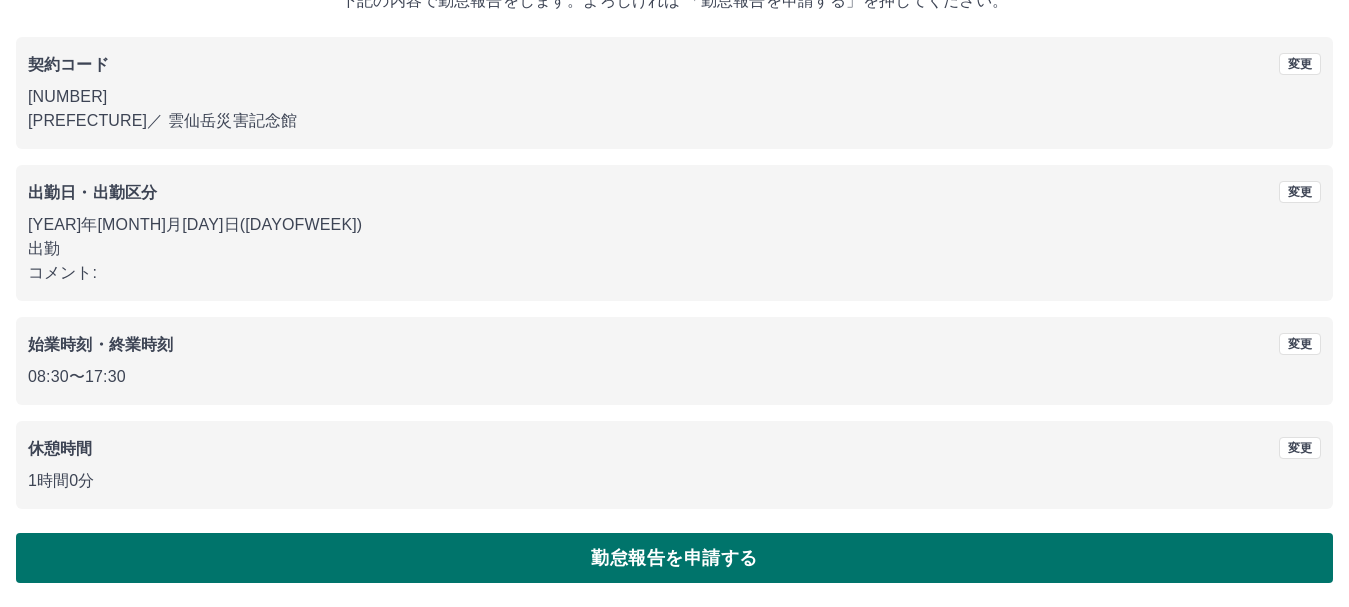 click on "勤怠報告を申請する" at bounding box center (674, 558) 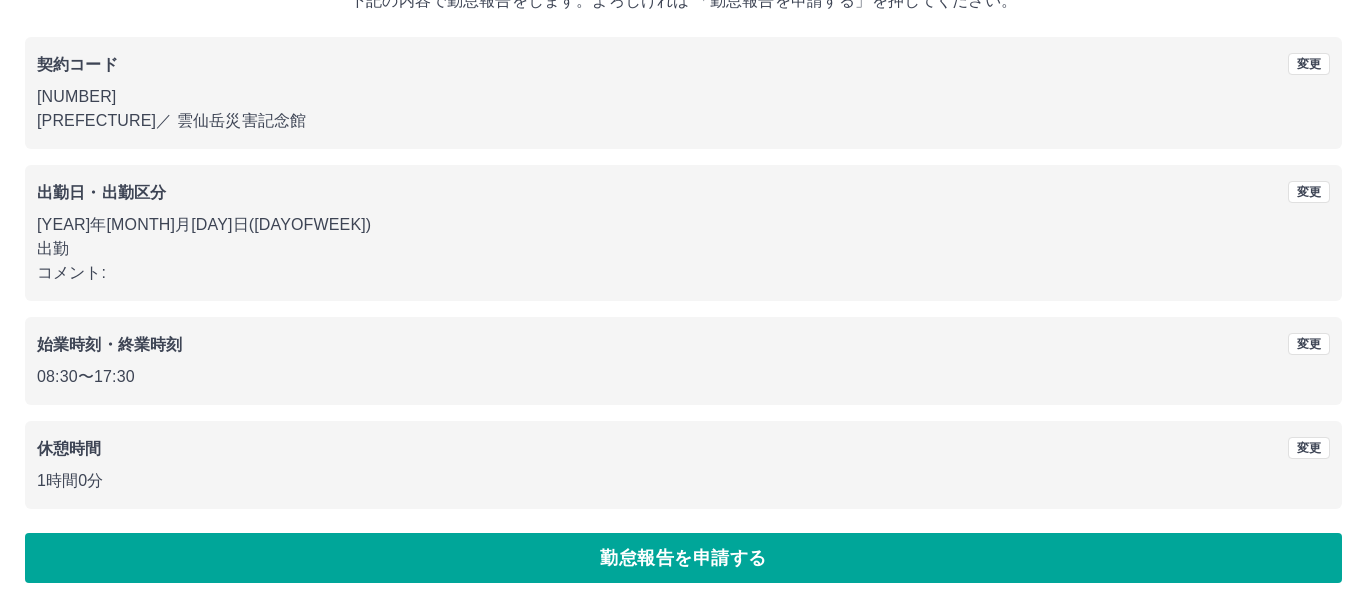 scroll, scrollTop: 0, scrollLeft: 0, axis: both 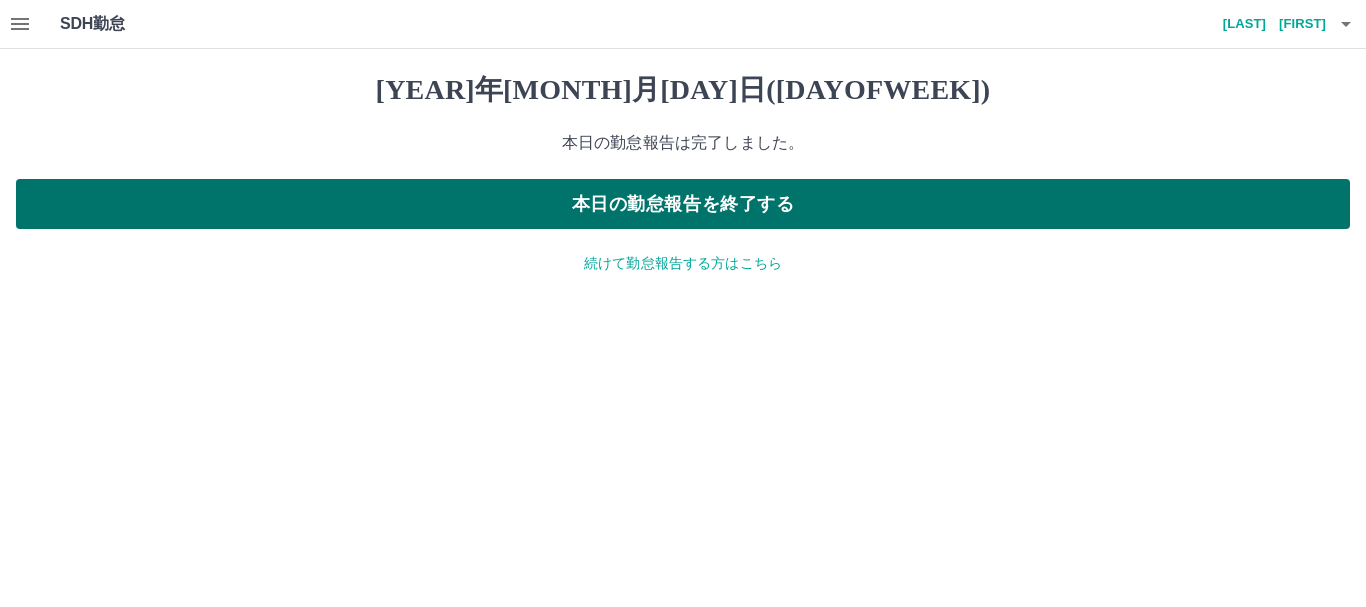 click on "本日の勤怠報告を終了する" at bounding box center [683, 204] 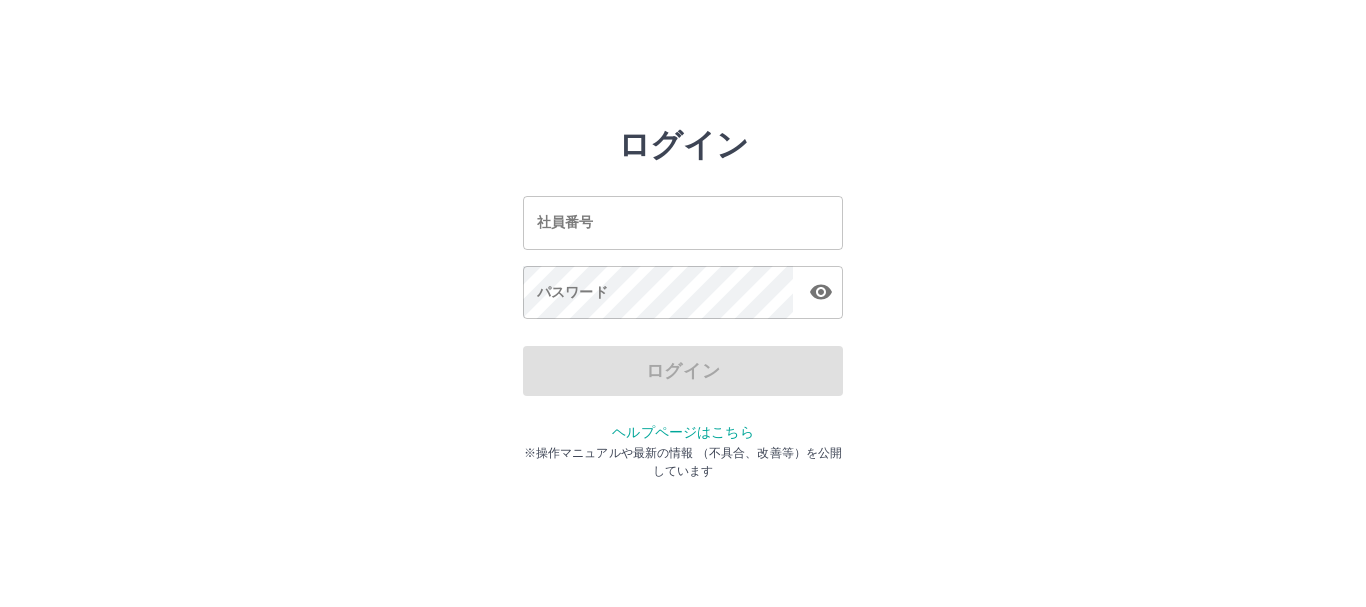 scroll, scrollTop: 0, scrollLeft: 0, axis: both 